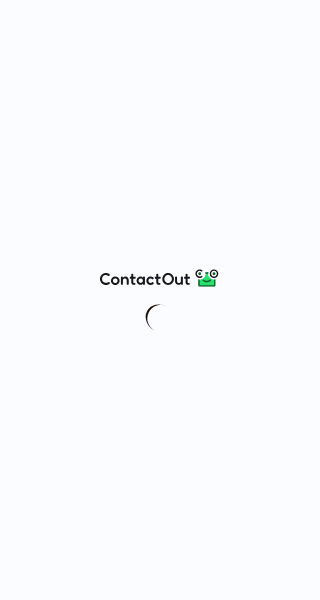 scroll, scrollTop: 0, scrollLeft: 0, axis: both 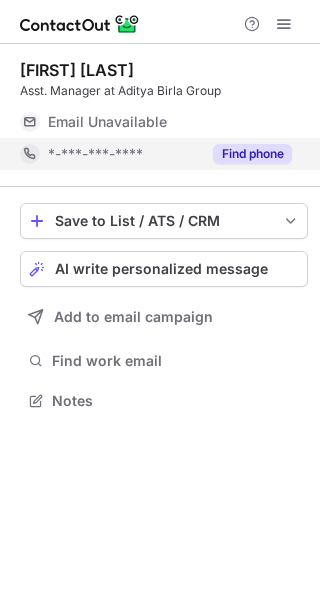 click on "Find phone" at bounding box center (252, 154) 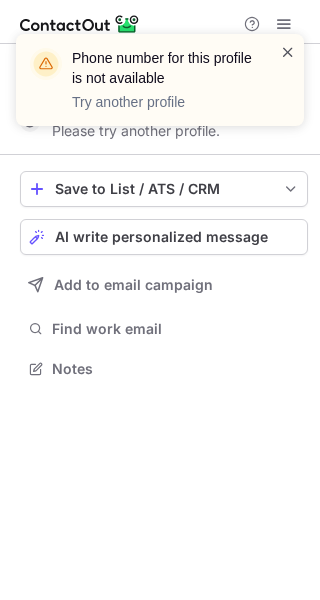 scroll, scrollTop: 354, scrollLeft: 320, axis: both 